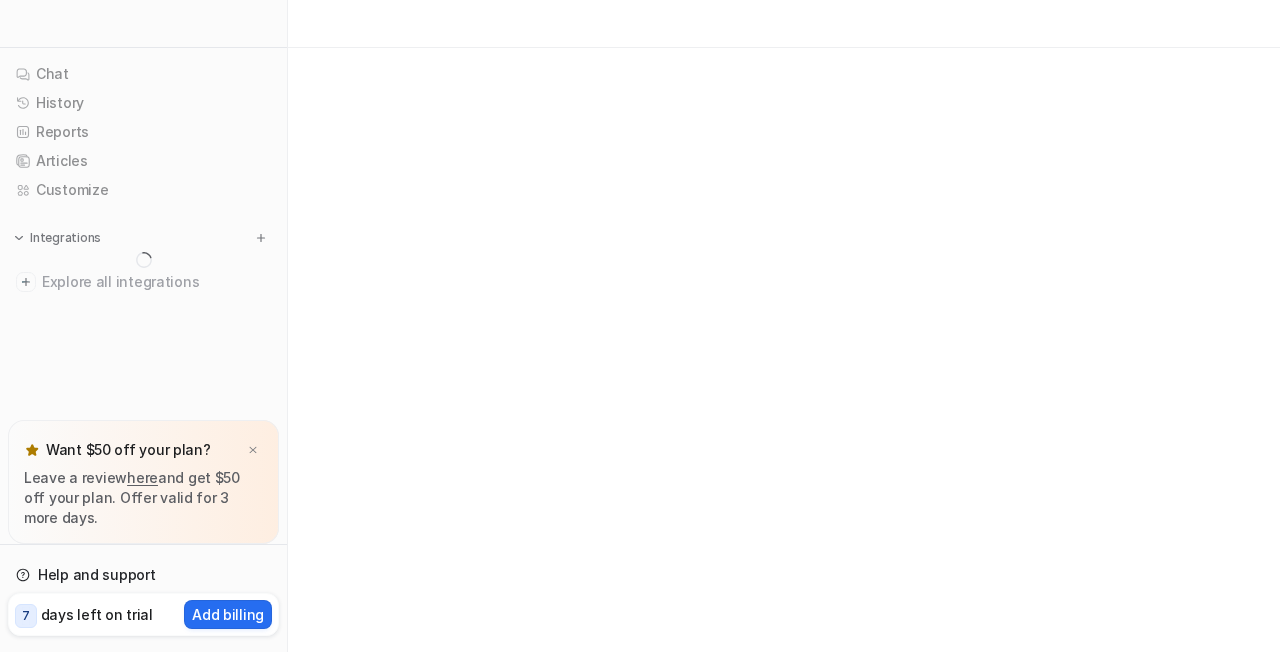 scroll, scrollTop: 0, scrollLeft: 0, axis: both 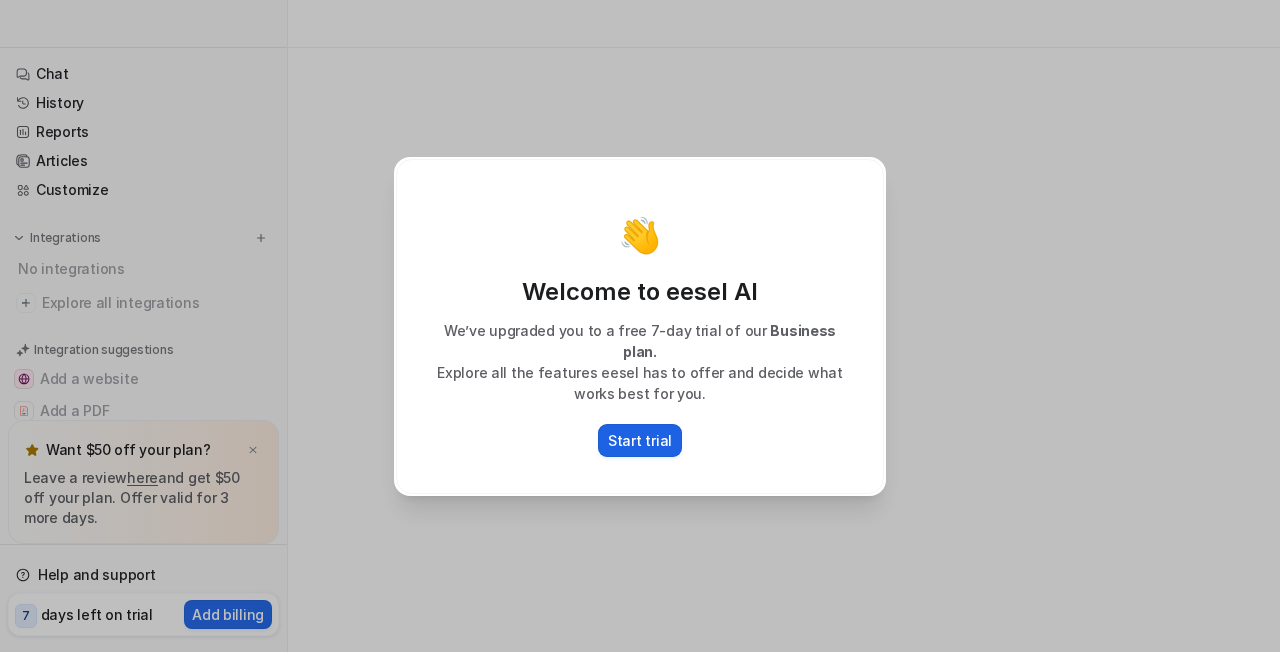 click on "Start trial" at bounding box center [640, 440] 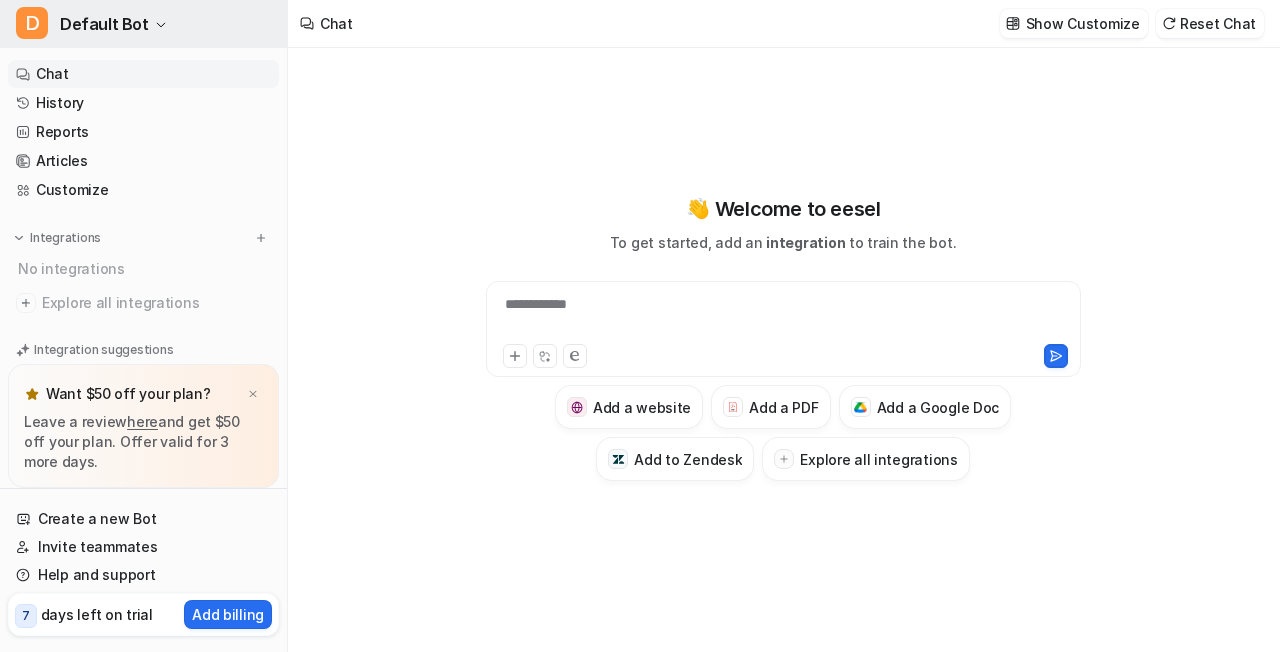 type on "**********" 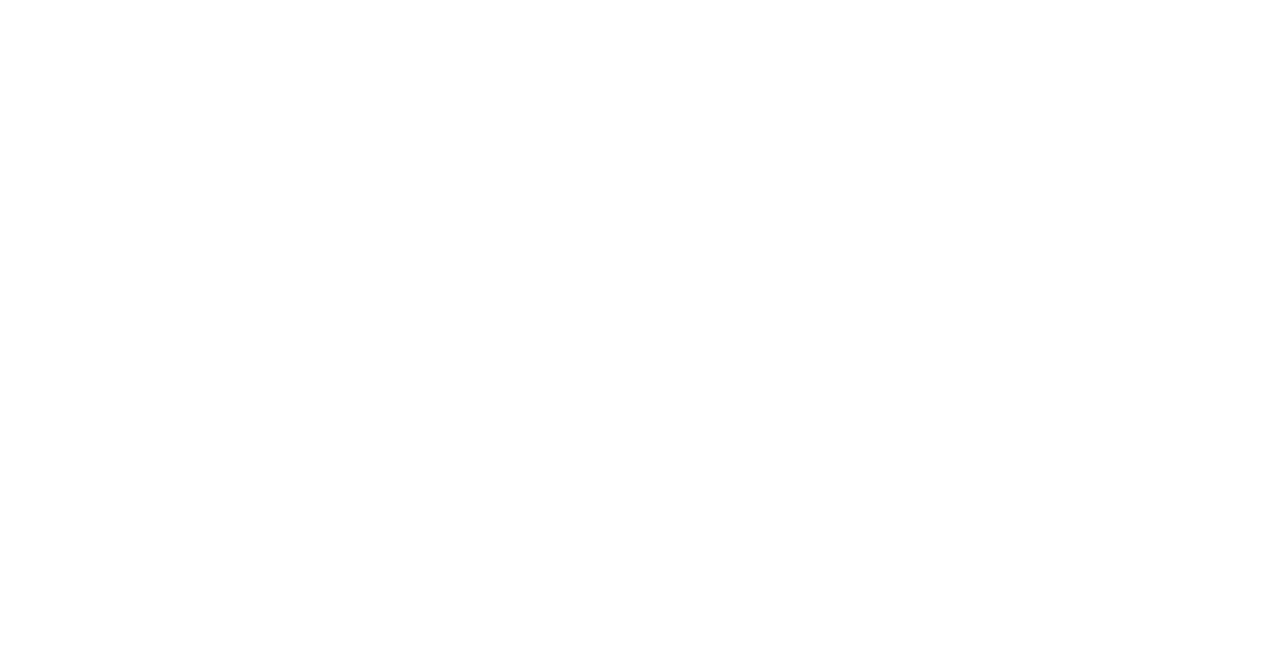 scroll, scrollTop: 0, scrollLeft: 0, axis: both 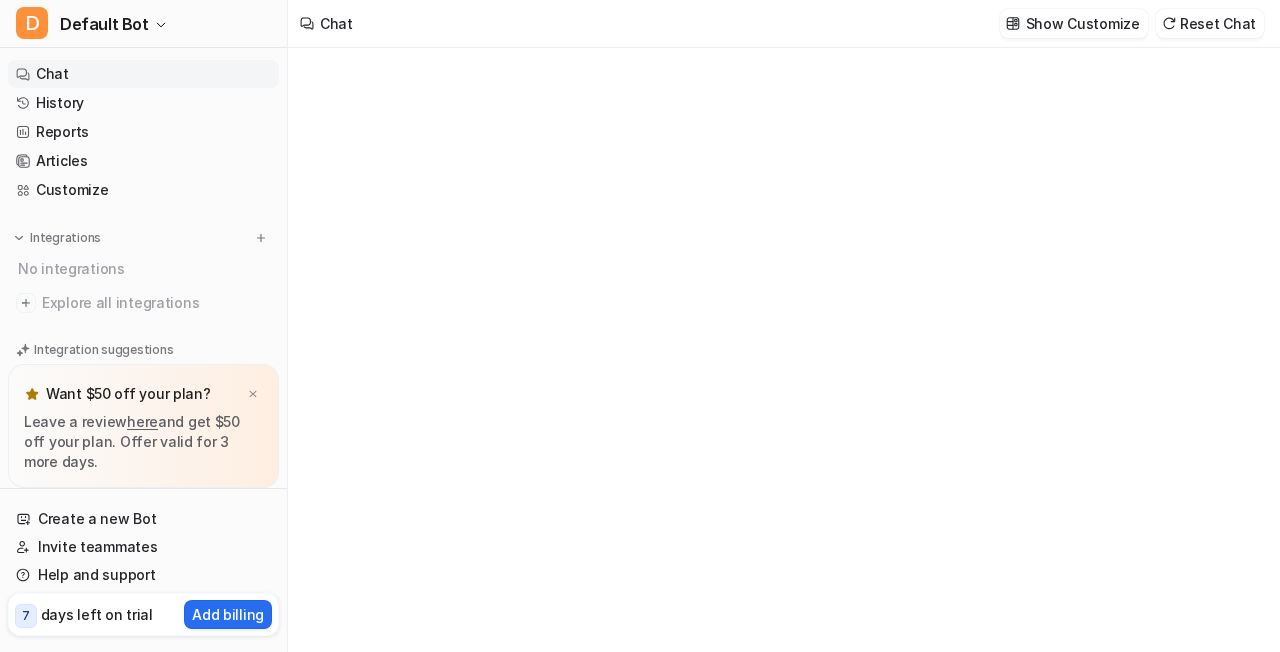 type on "**********" 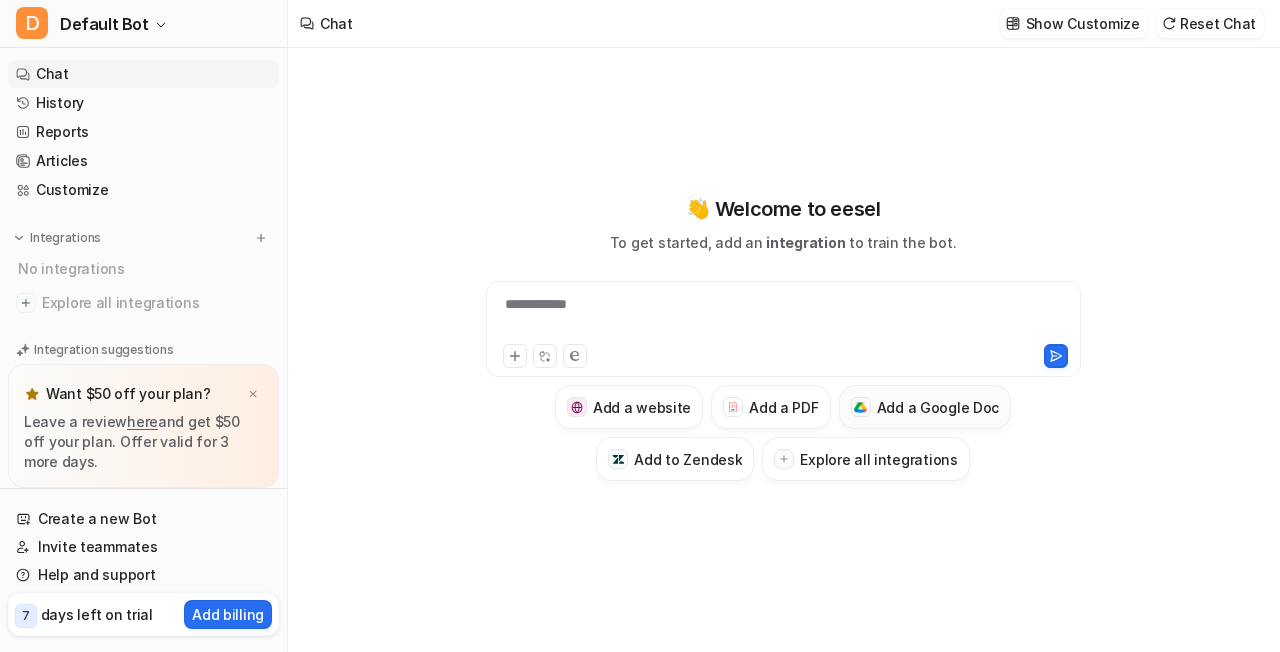 click on "Add a Google Doc" at bounding box center (938, 407) 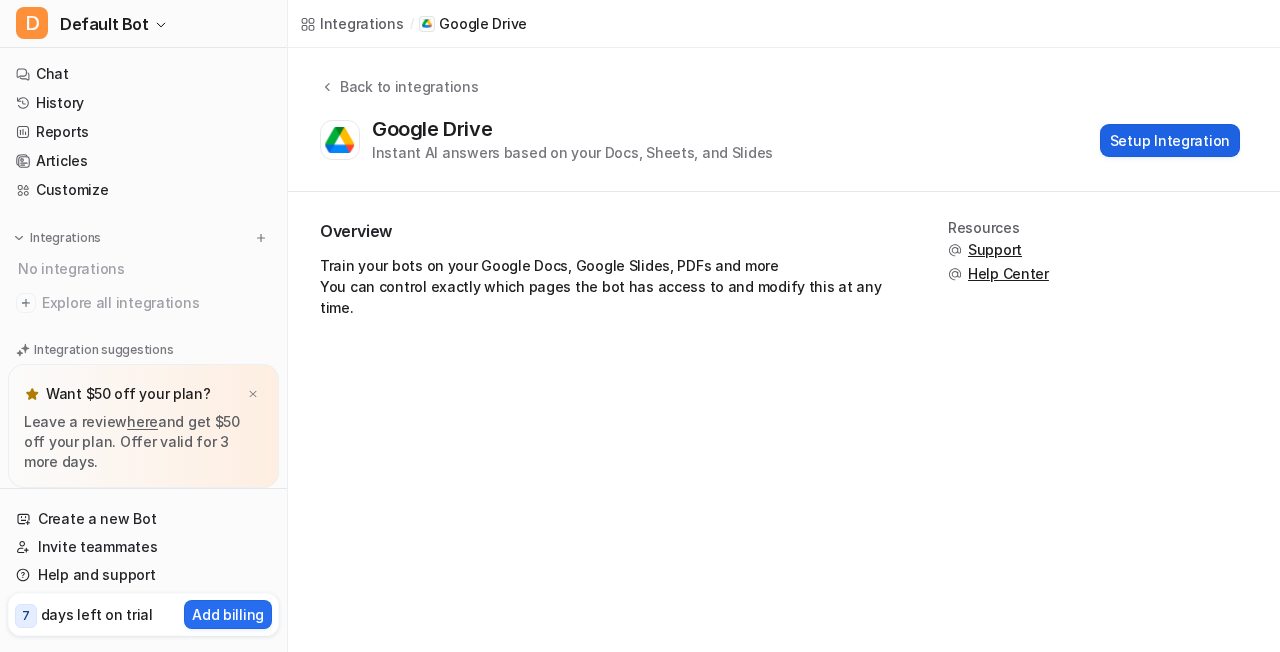 click on "Setup Integration" at bounding box center (1170, 140) 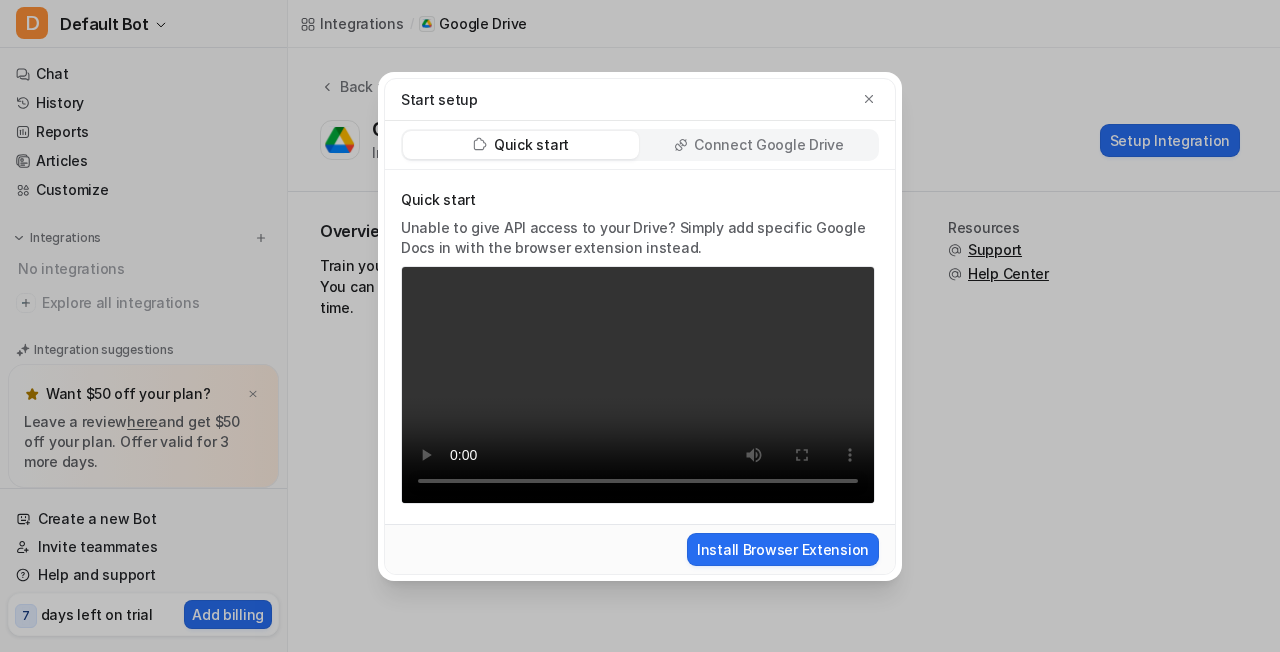 click on "Connect Google Drive" at bounding box center [768, 145] 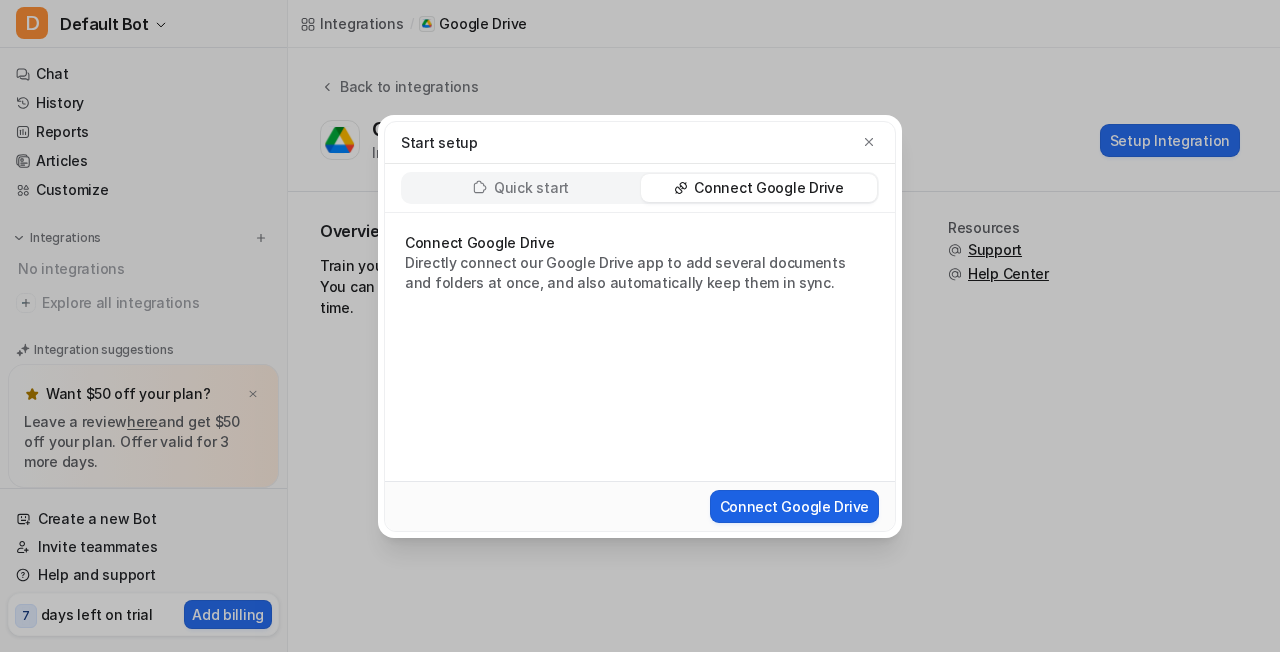 click on "Connect Google Drive" at bounding box center [794, 506] 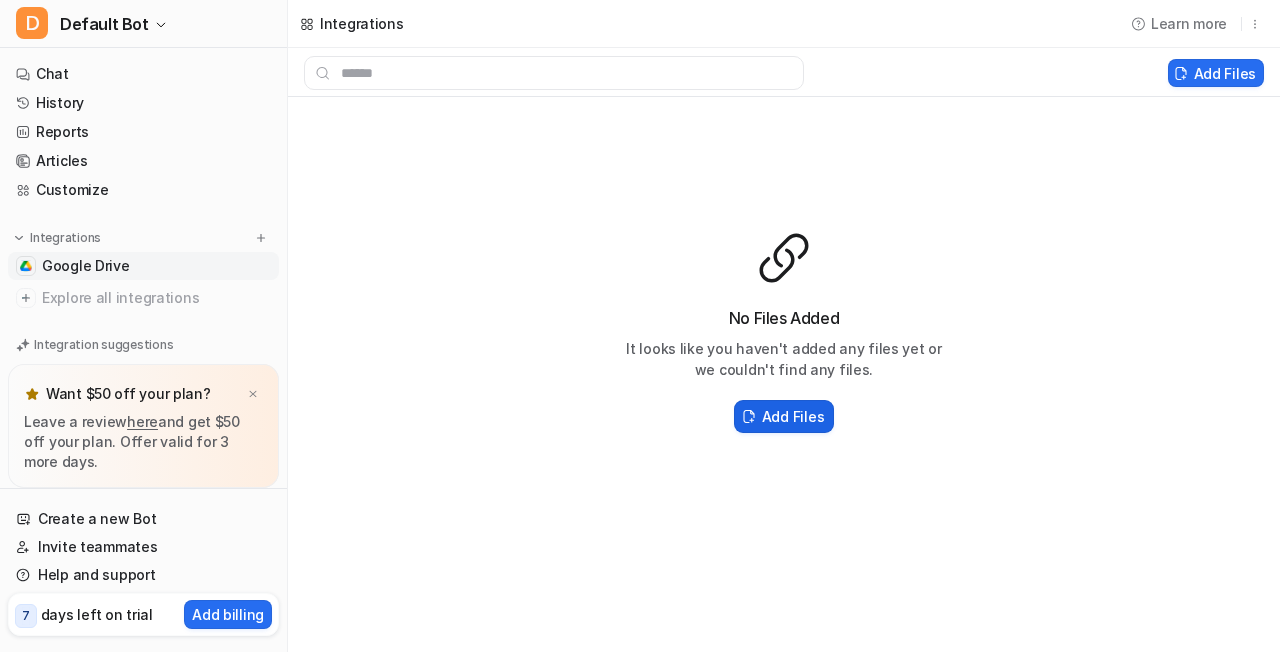 click on "Add Files" at bounding box center [793, 416] 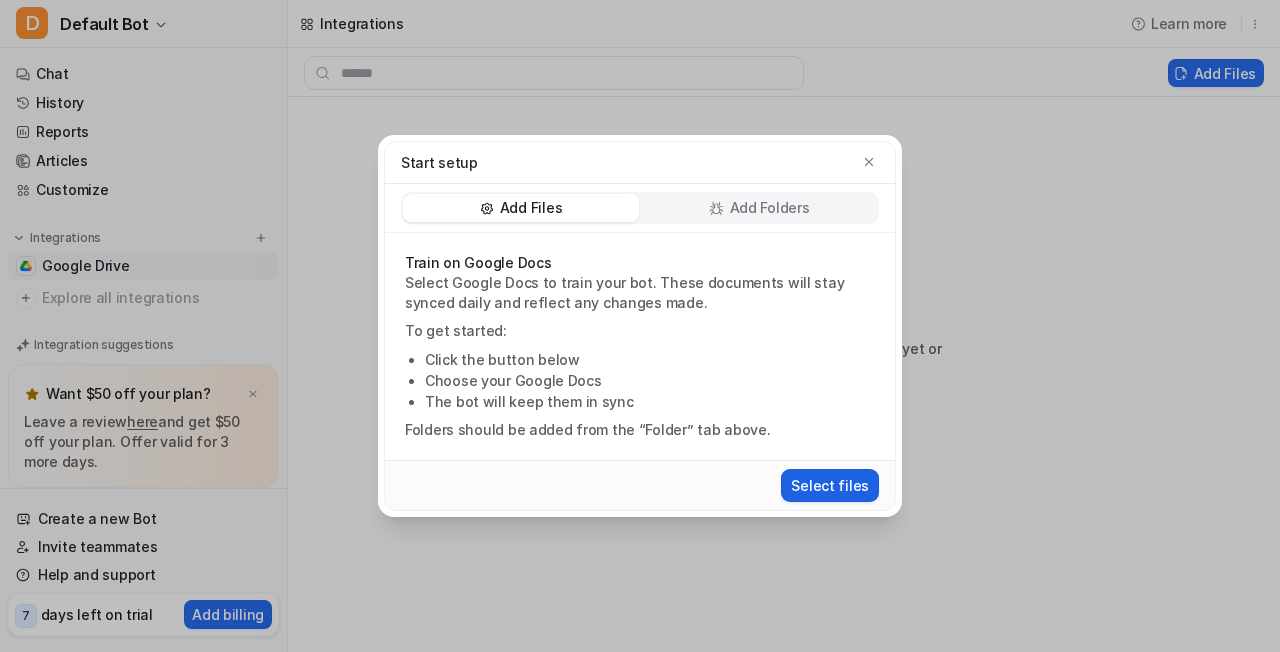 click on "Select files" at bounding box center [830, 485] 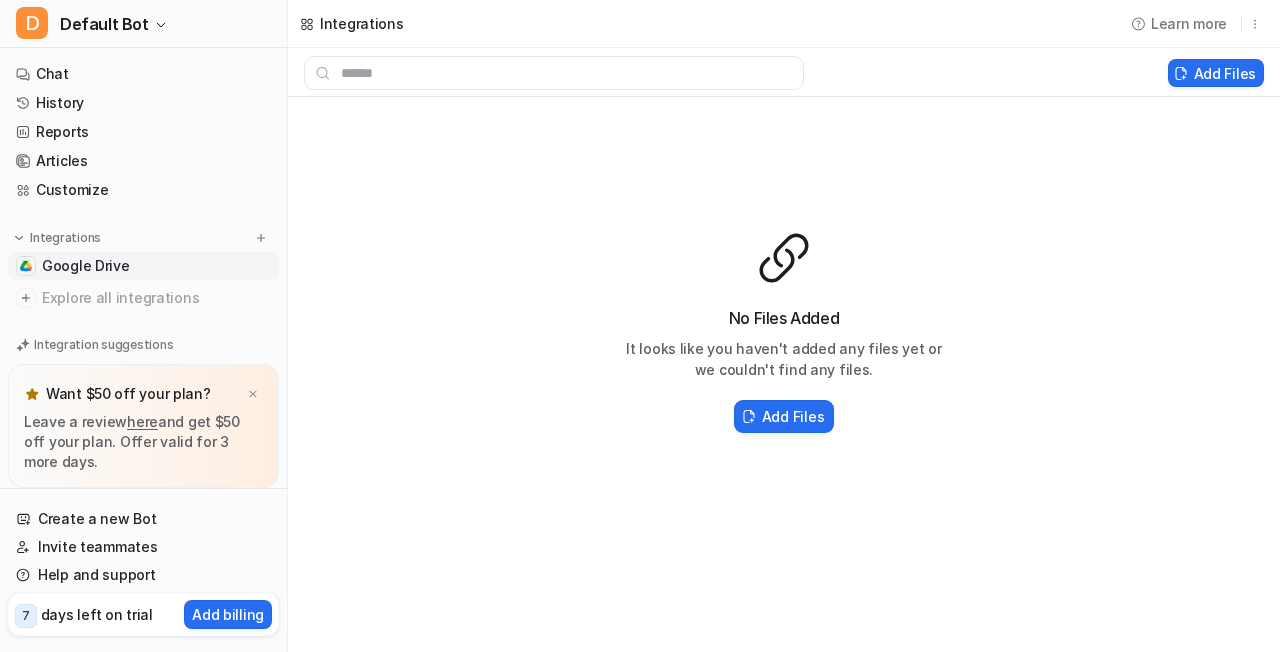 scroll, scrollTop: 154, scrollLeft: 0, axis: vertical 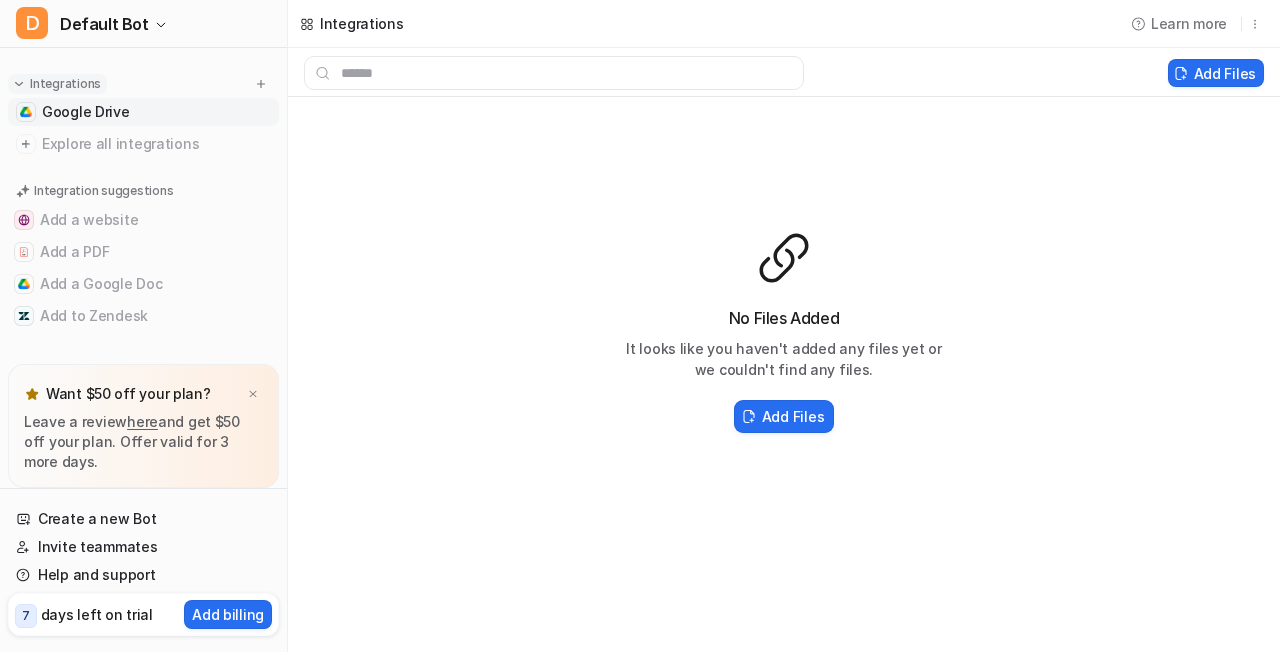 click on "Integrations" at bounding box center [65, 84] 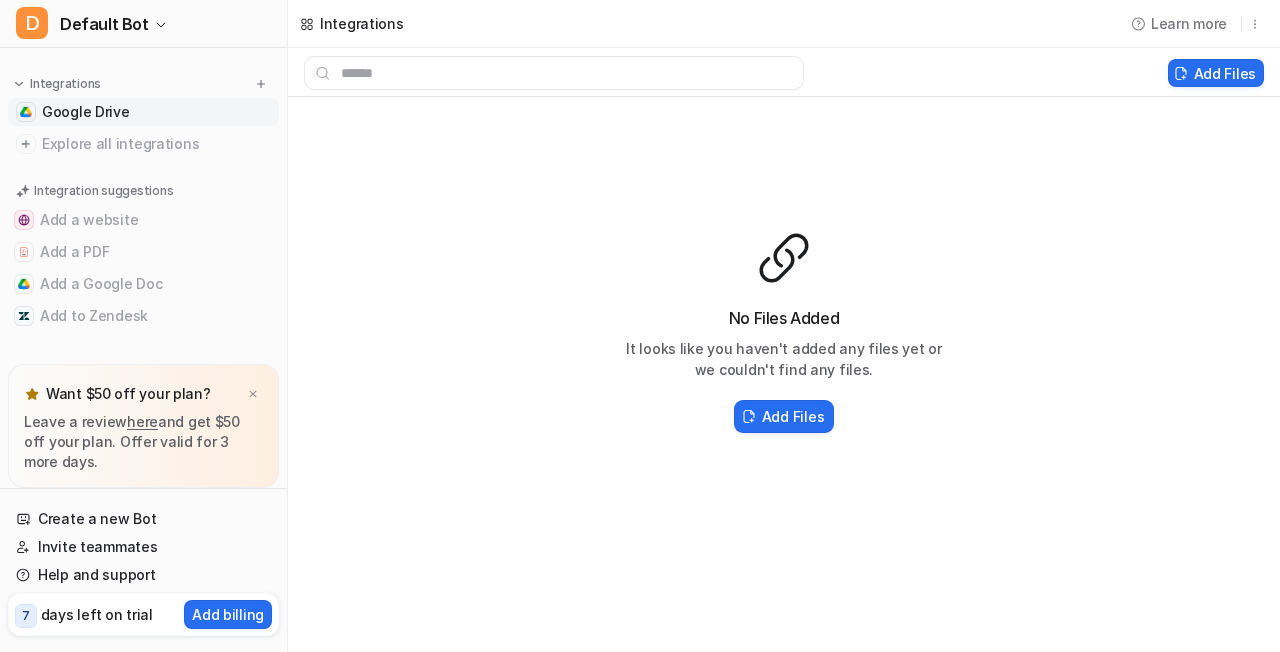 scroll, scrollTop: 94, scrollLeft: 0, axis: vertical 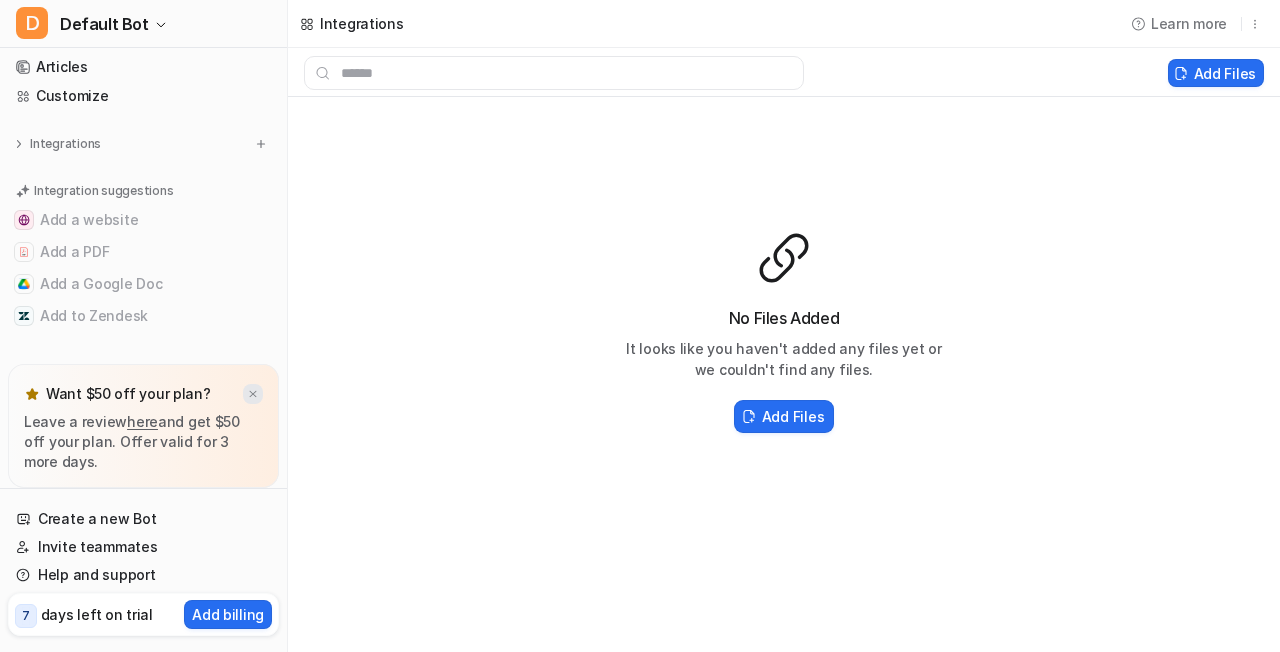 click at bounding box center (253, 394) 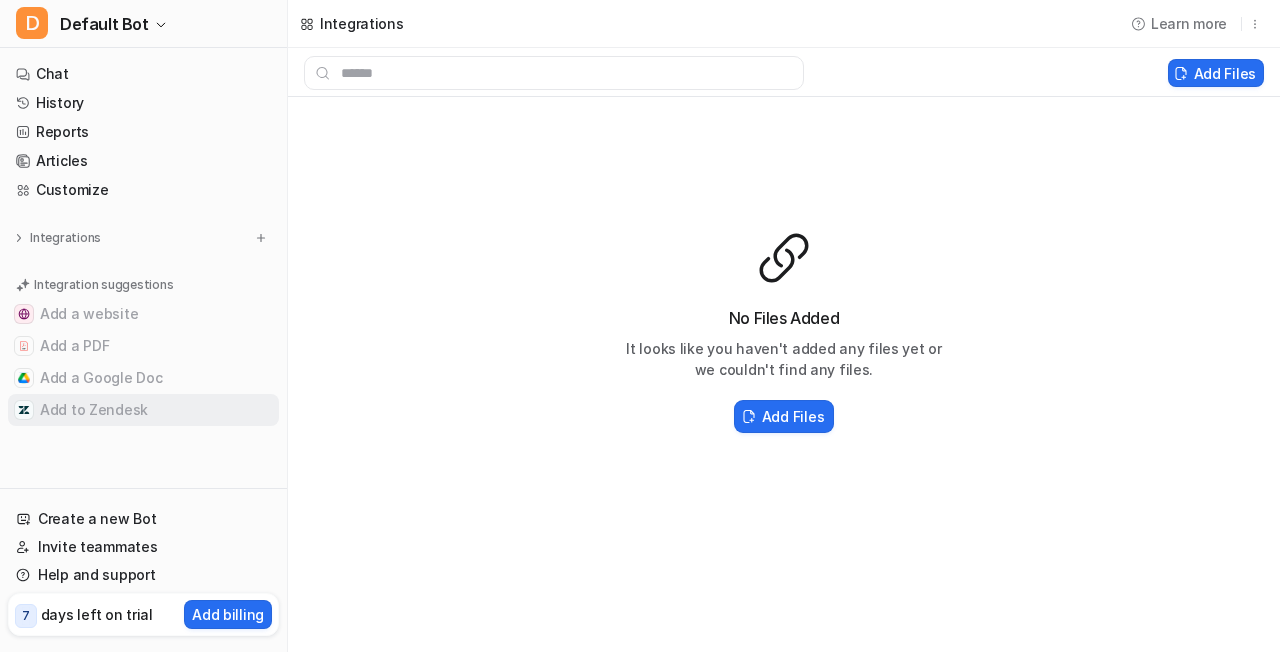 scroll, scrollTop: 0, scrollLeft: 0, axis: both 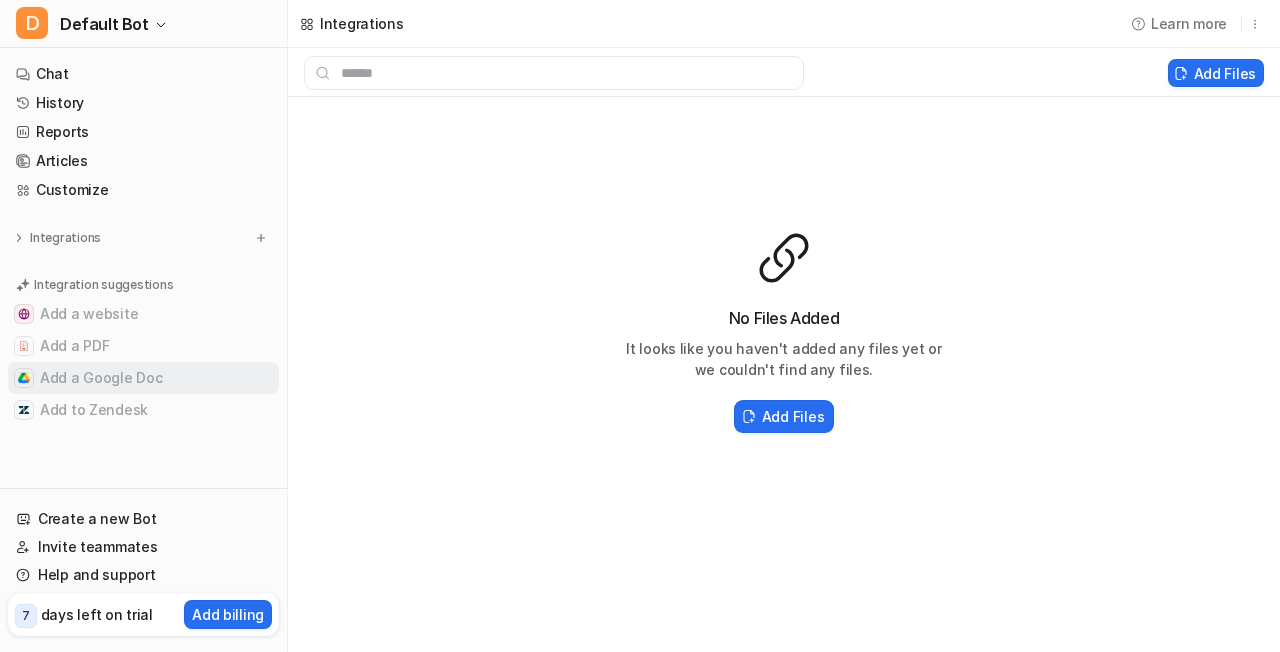 click on "Add a Google Doc" at bounding box center [143, 378] 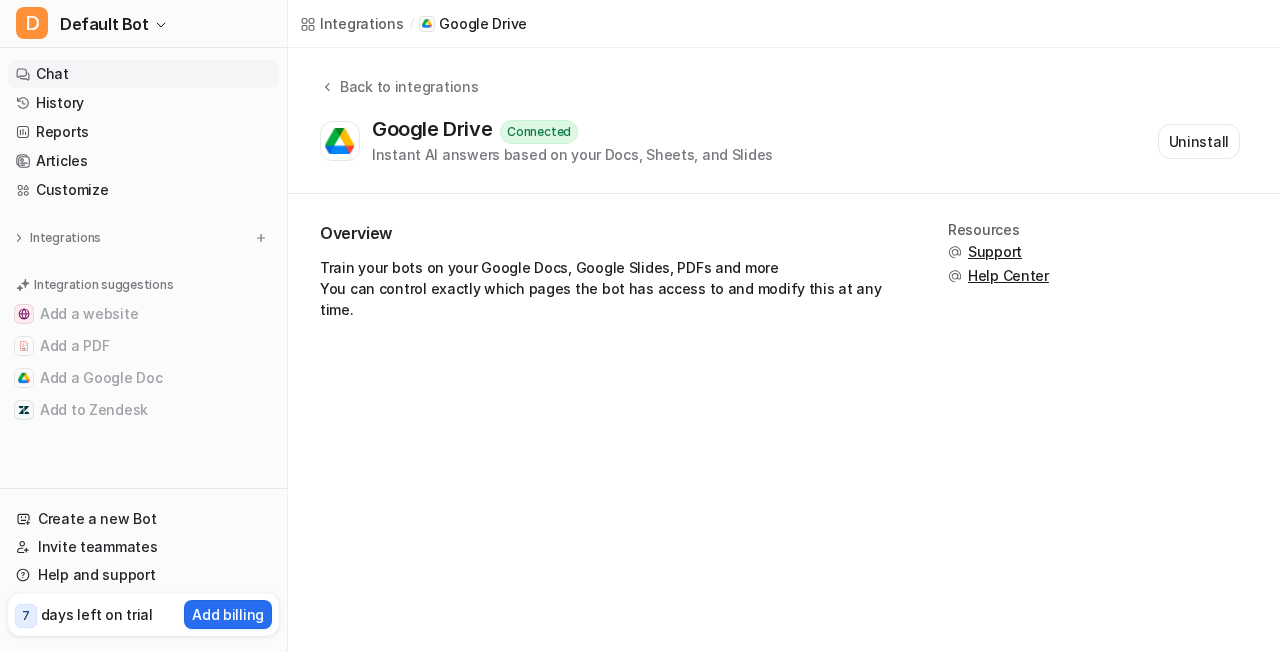click on "Chat" at bounding box center [143, 74] 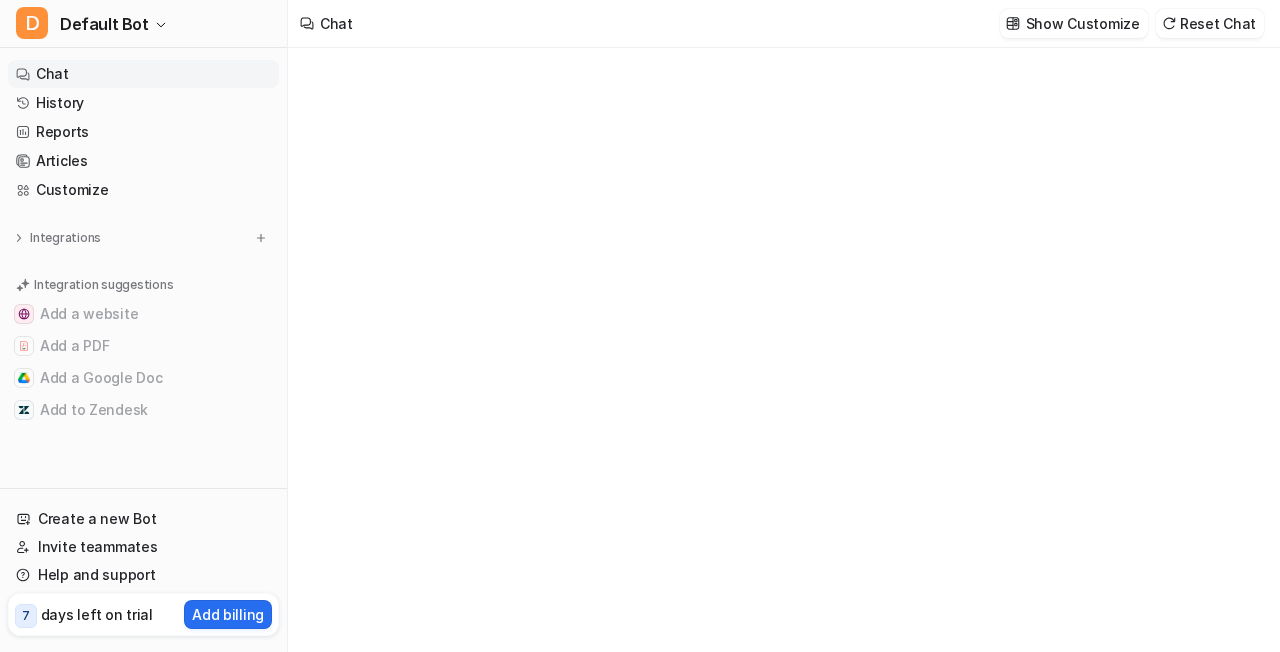 type on "**********" 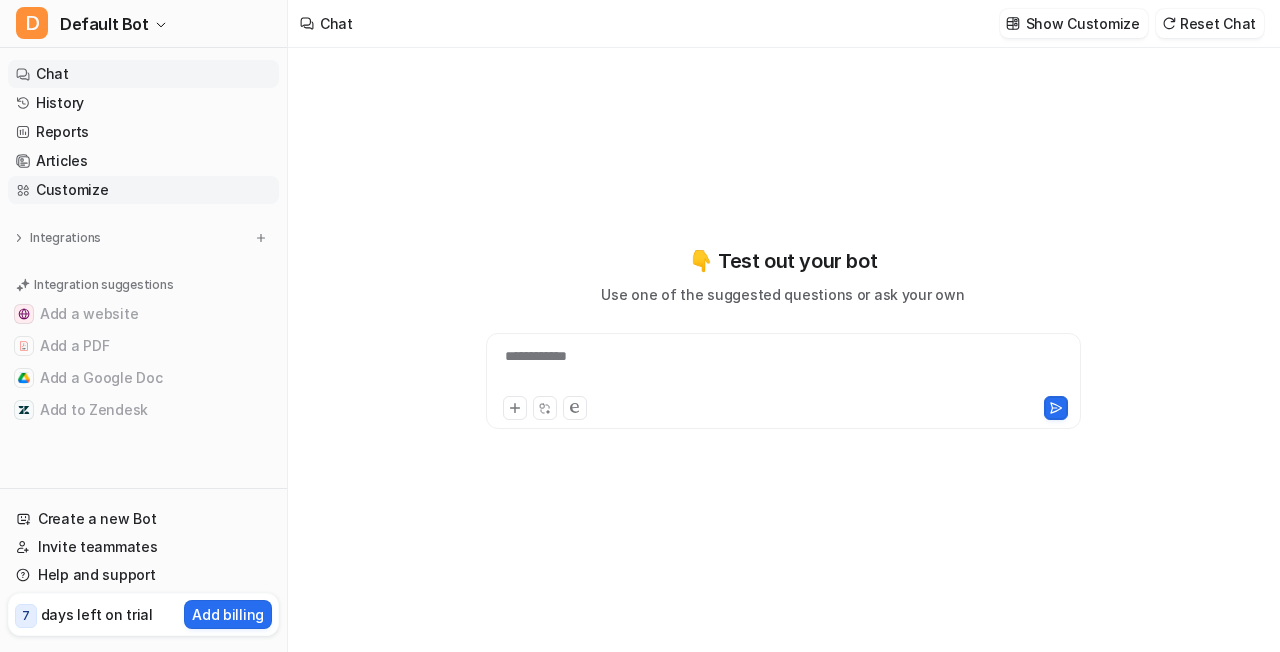 click on "Customize" at bounding box center (143, 190) 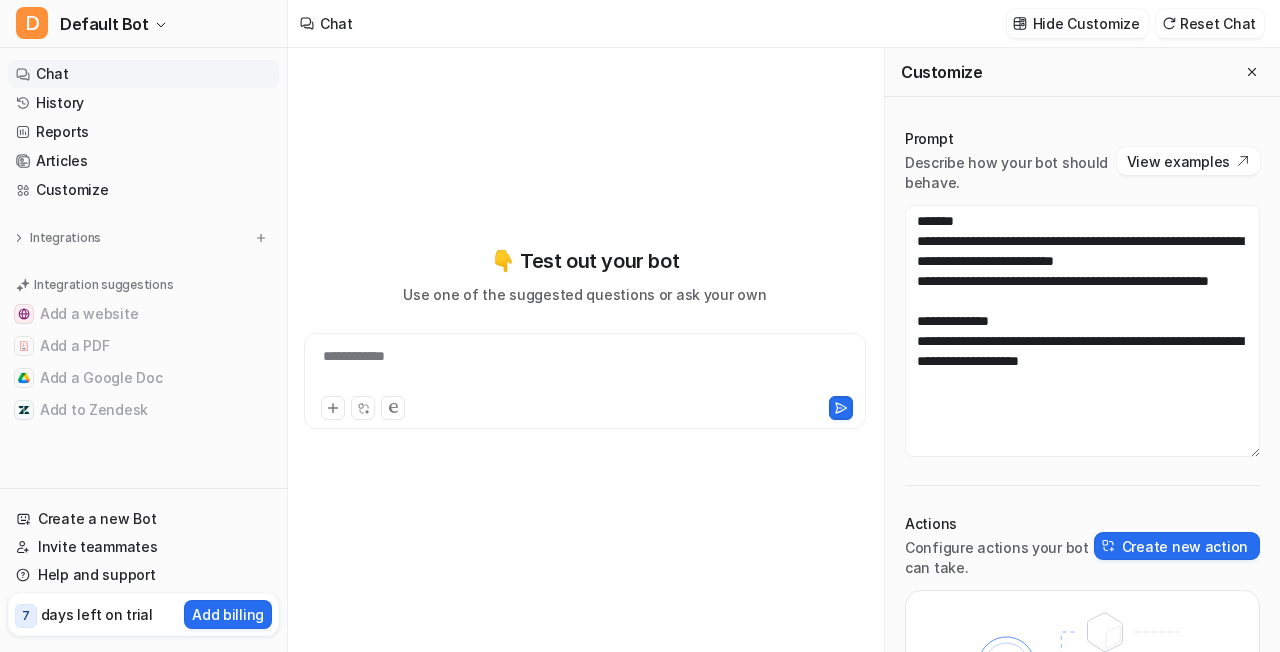 click on "Chat" at bounding box center [143, 74] 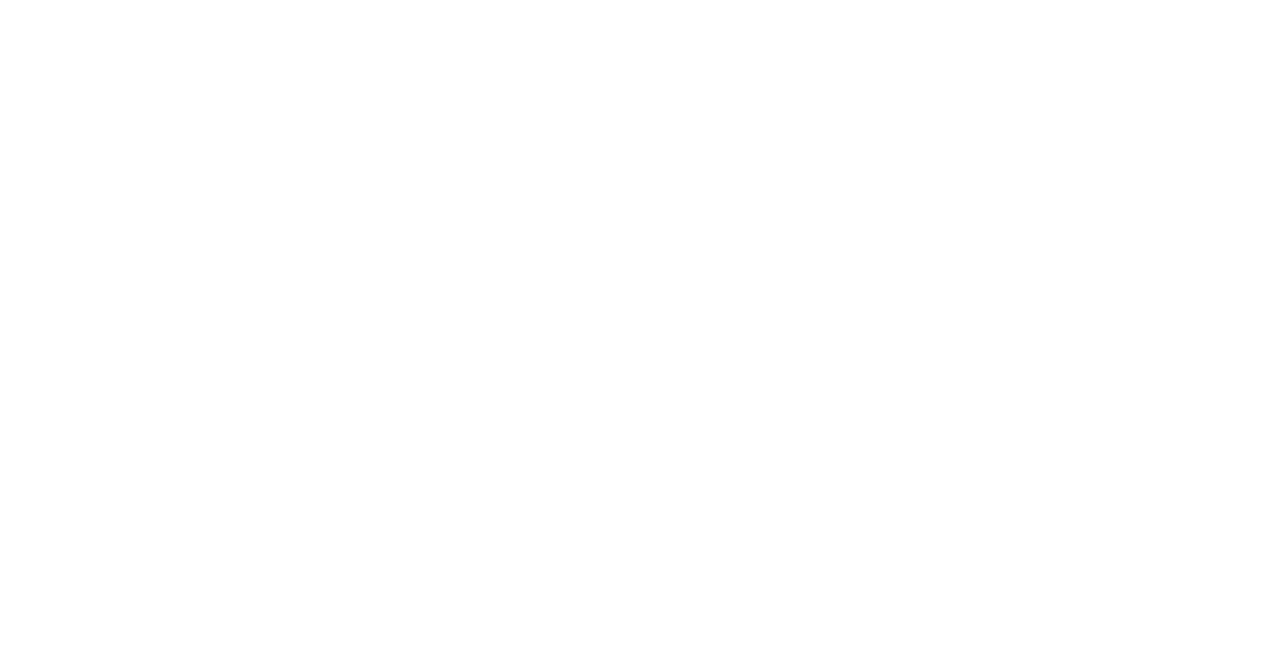 scroll, scrollTop: 0, scrollLeft: 0, axis: both 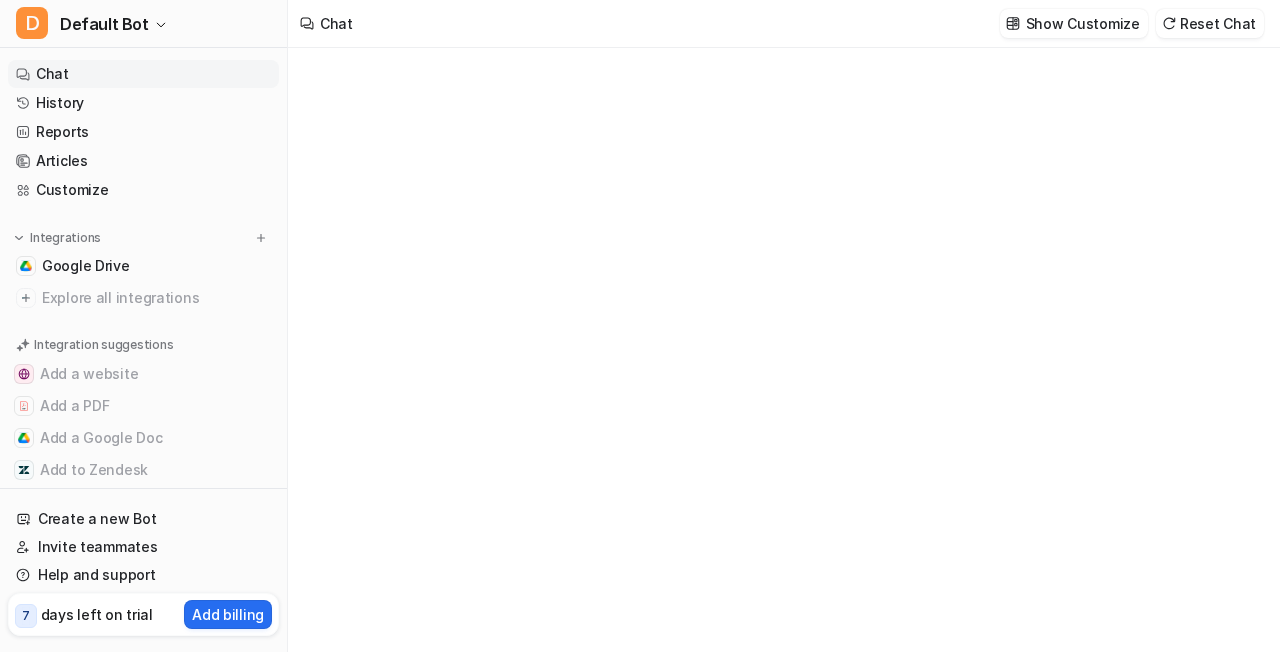 type on "**********" 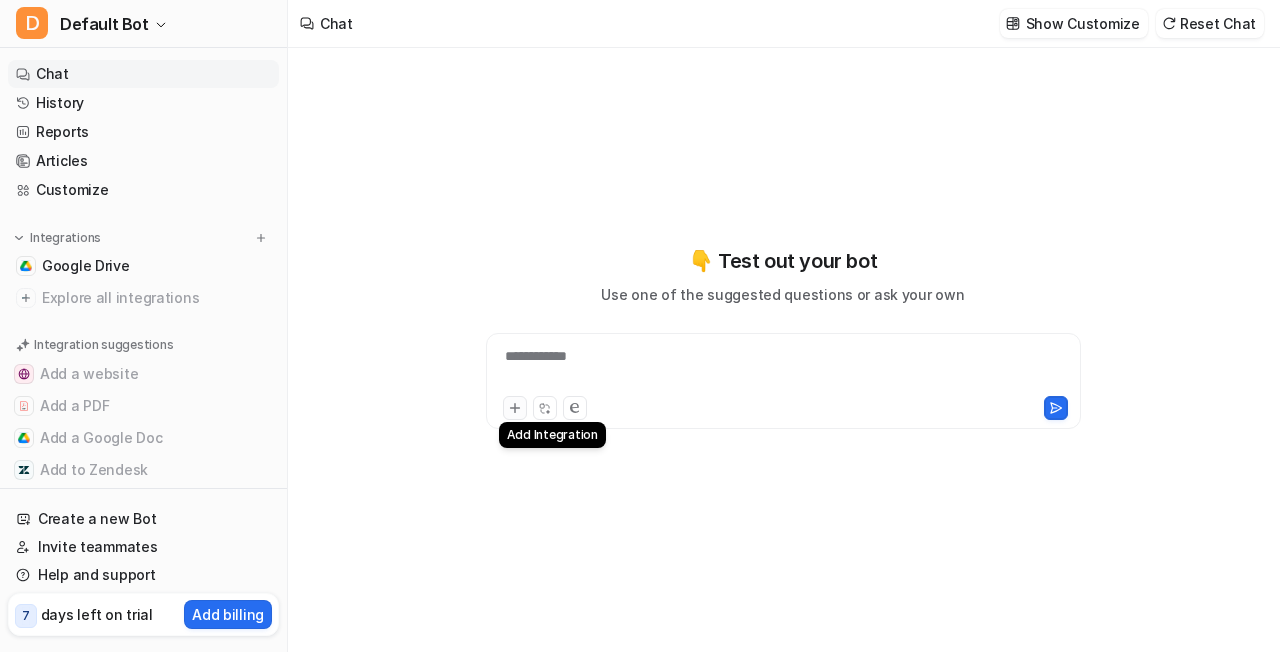 click 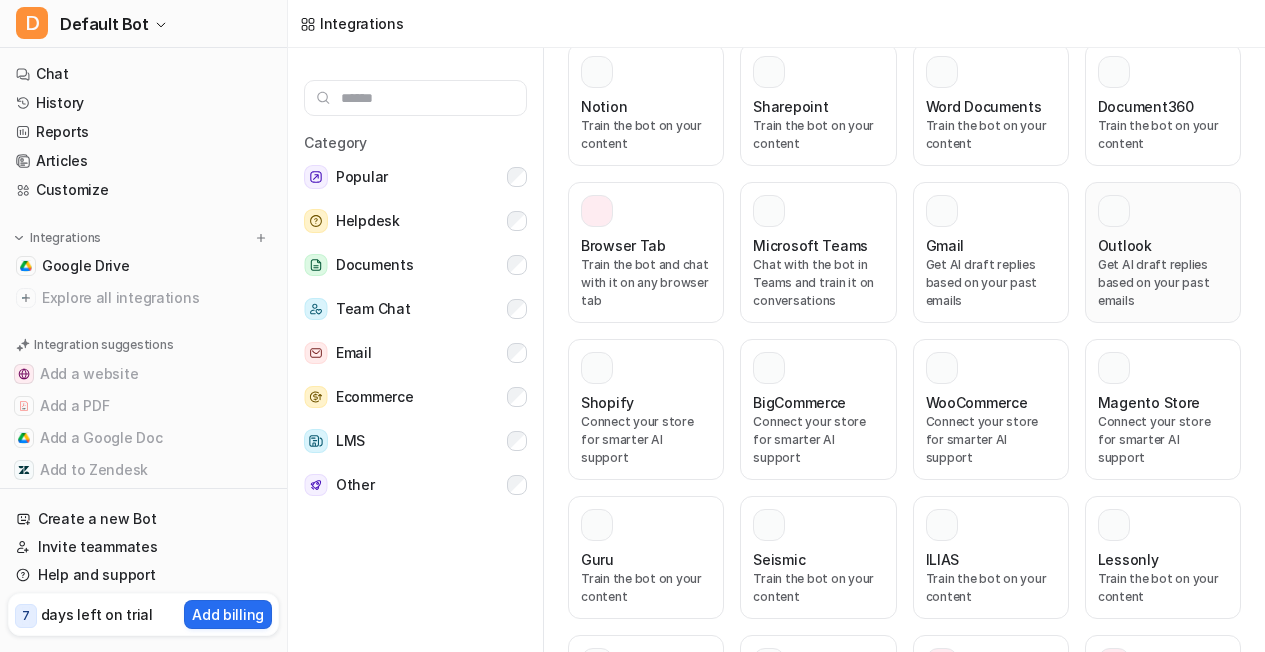 scroll, scrollTop: 1095, scrollLeft: 0, axis: vertical 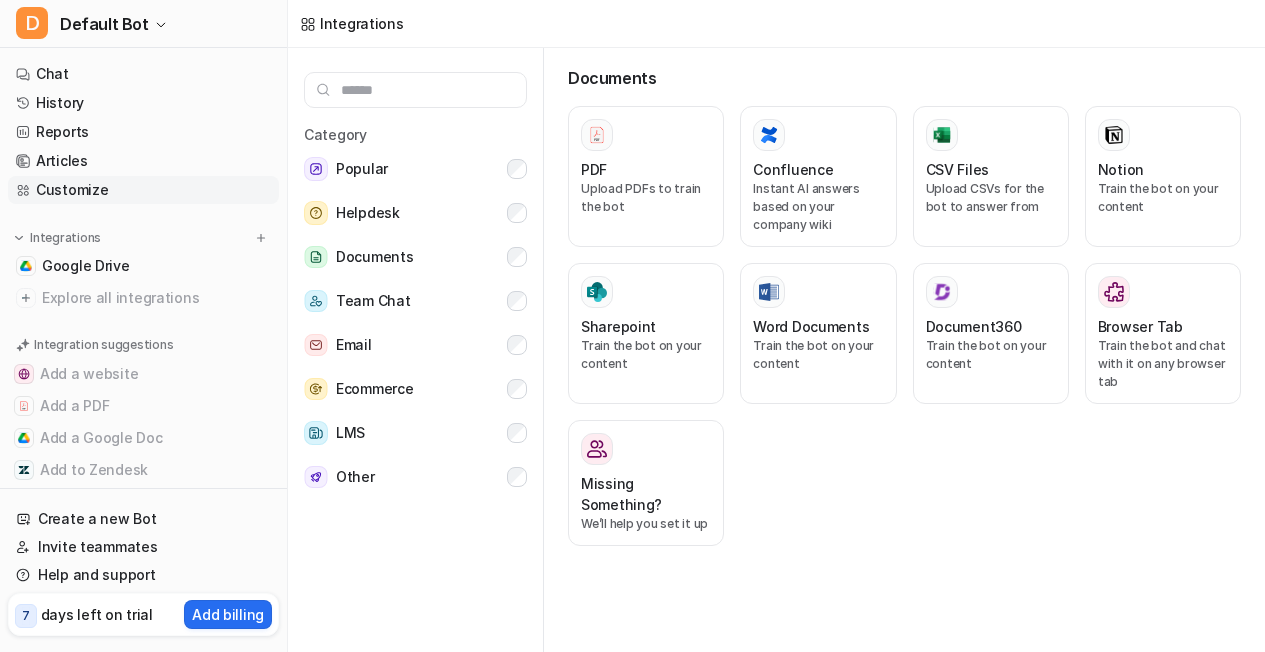 click on "Customize" at bounding box center (143, 190) 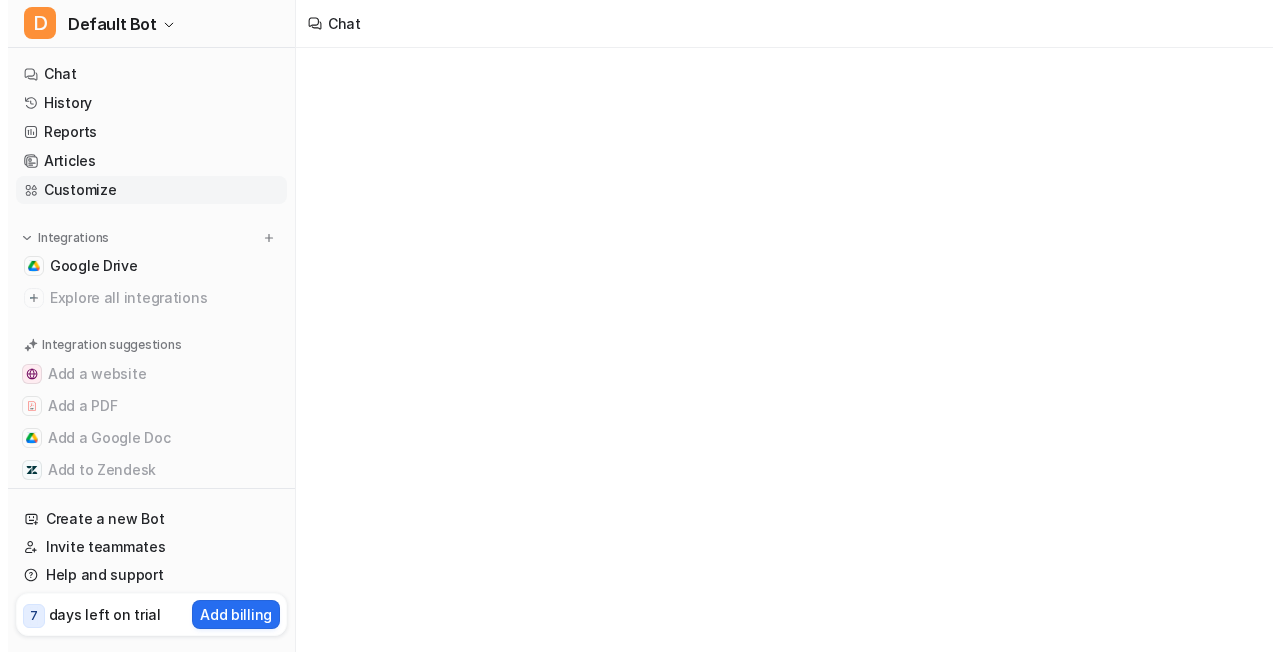 scroll, scrollTop: 0, scrollLeft: 0, axis: both 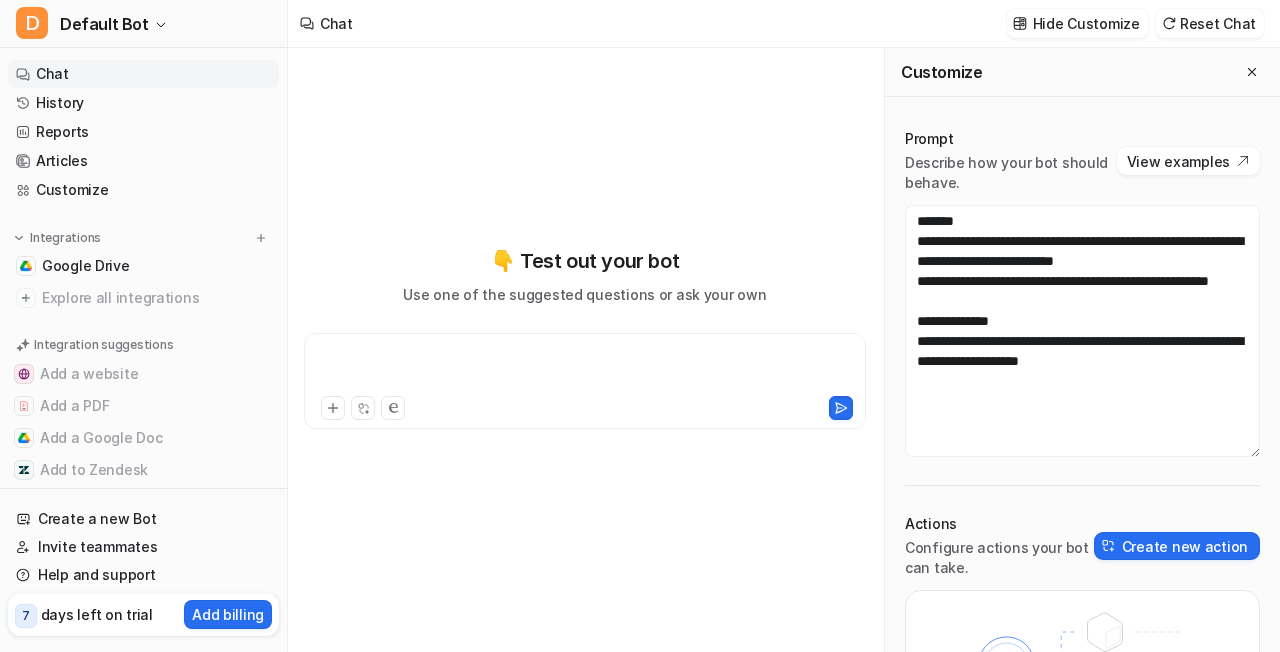 click at bounding box center [585, 369] 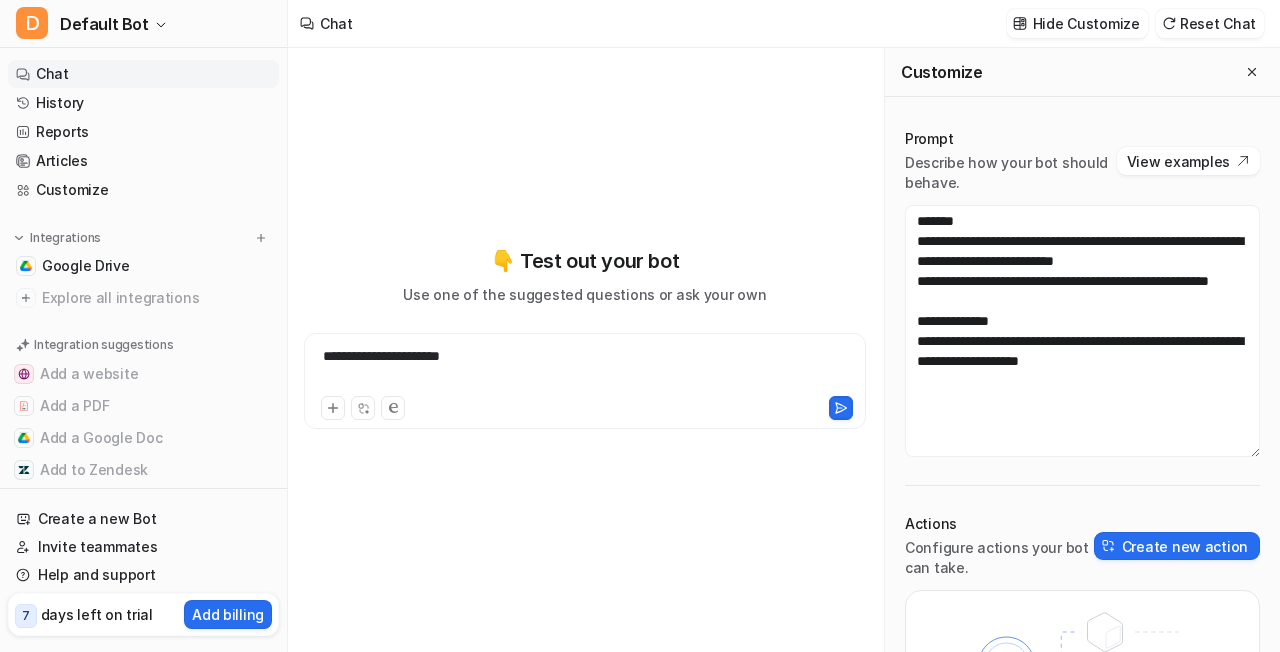 click at bounding box center (841, 408) 